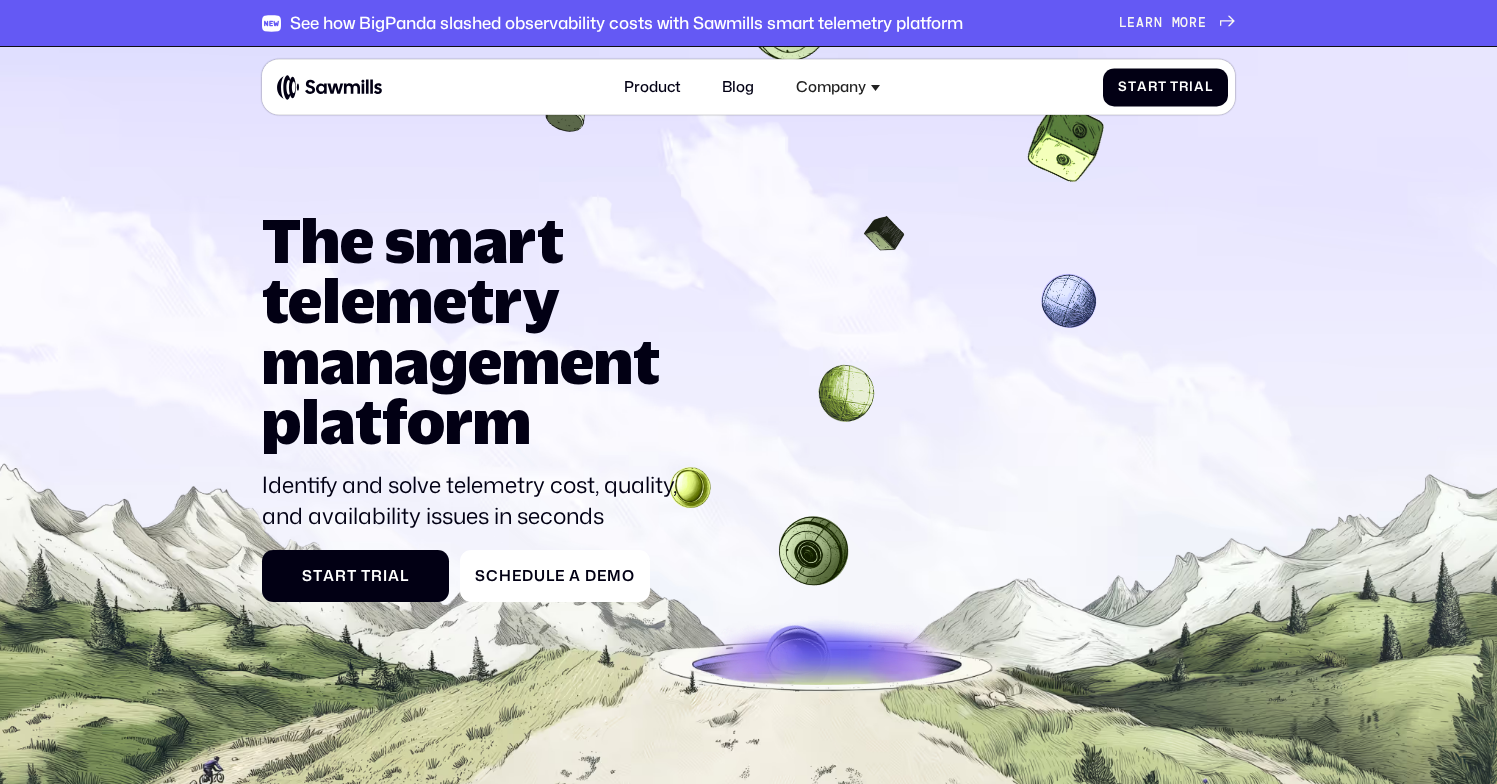 scroll, scrollTop: 0, scrollLeft: 0, axis: both 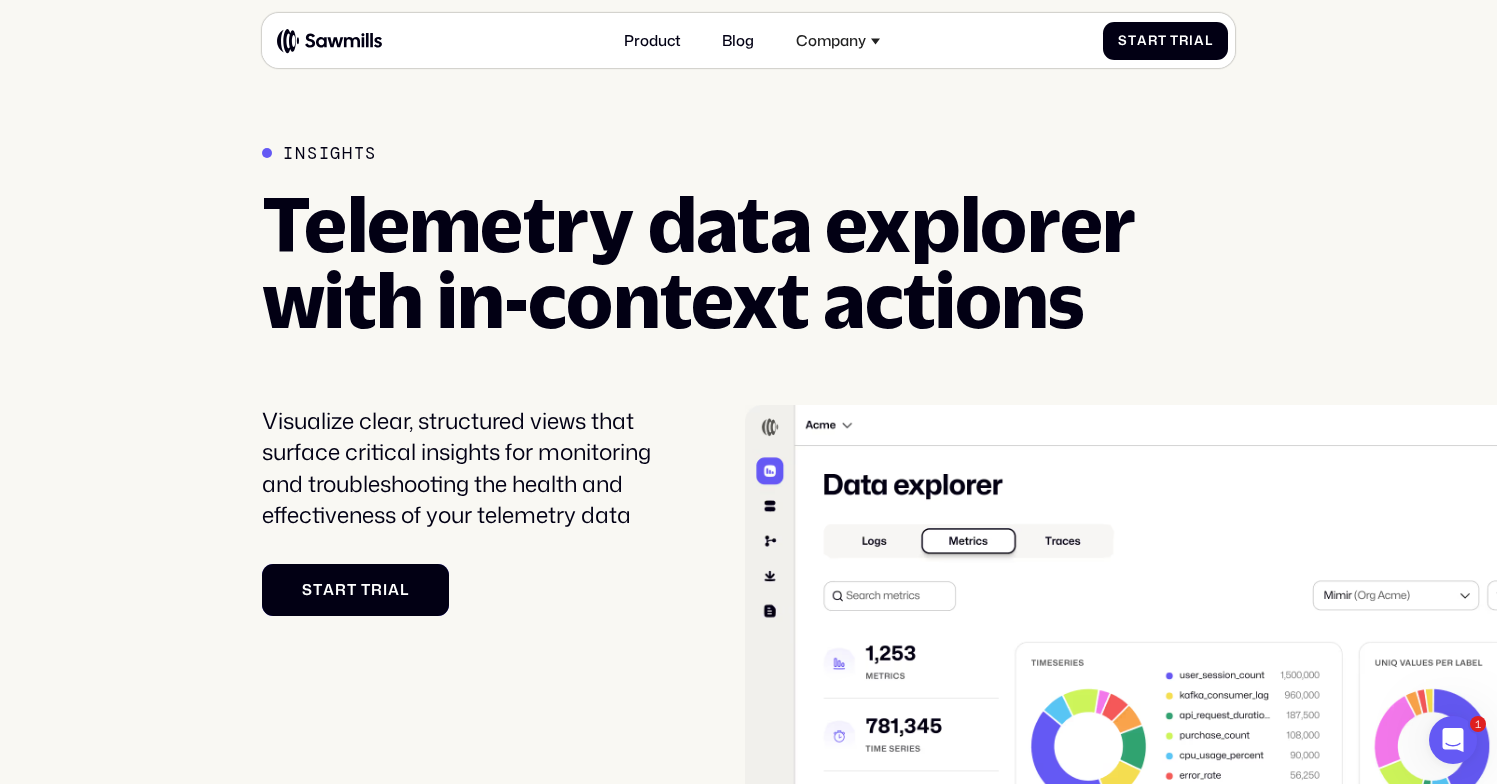 click on "S t a r t   T r i a l S t a r t   T r i a l" at bounding box center [355, 590] 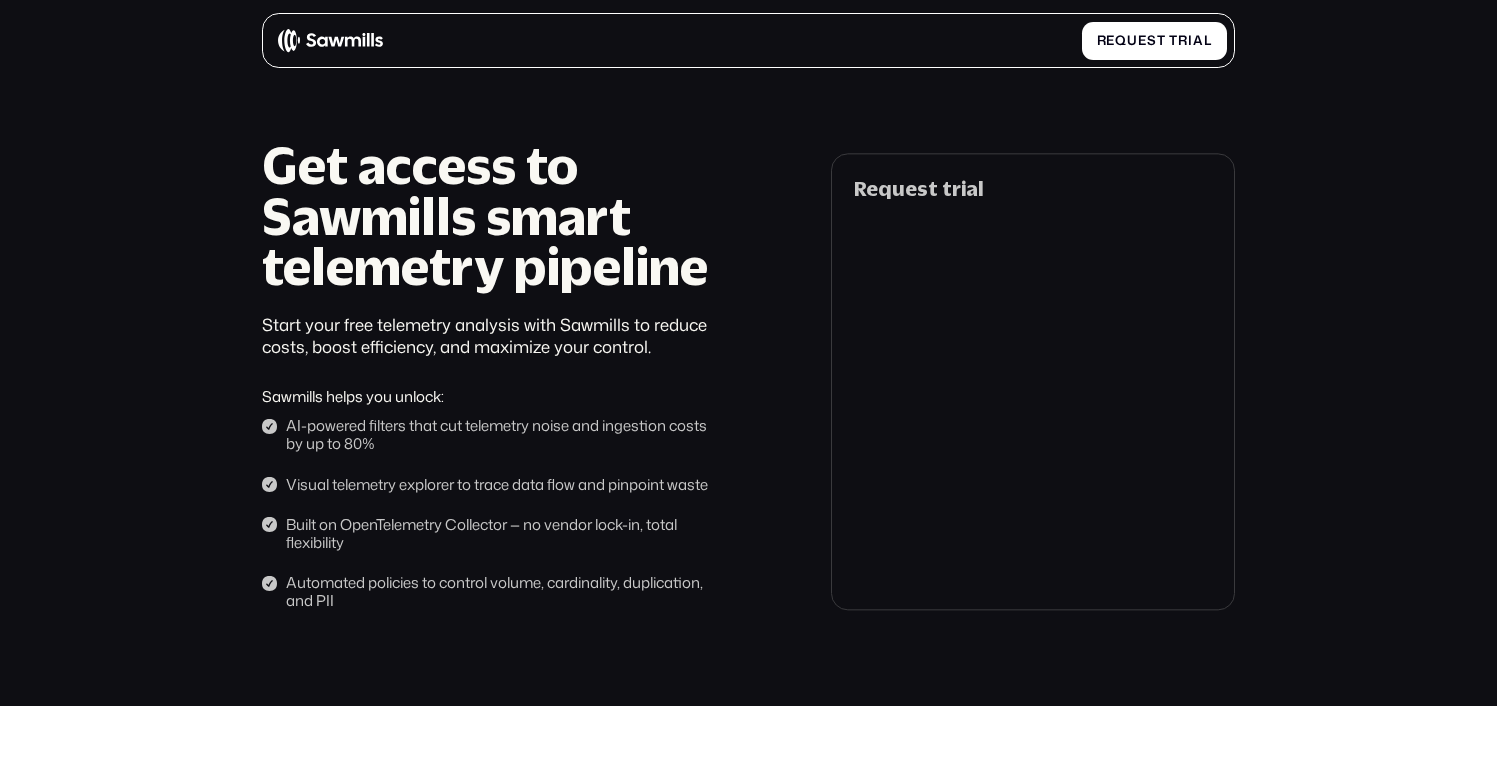 scroll, scrollTop: 0, scrollLeft: 0, axis: both 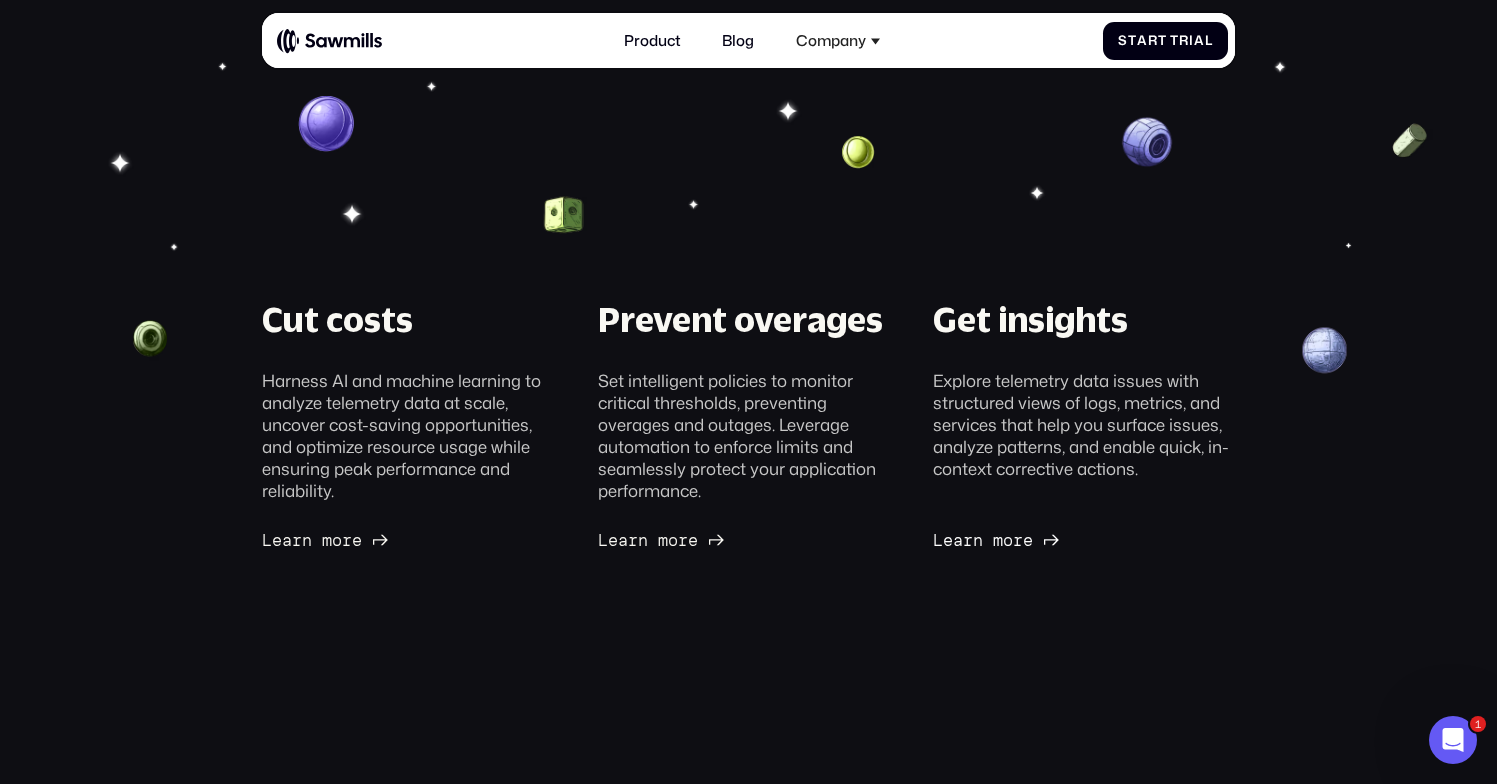 click on "e" at bounding box center [948, 520] 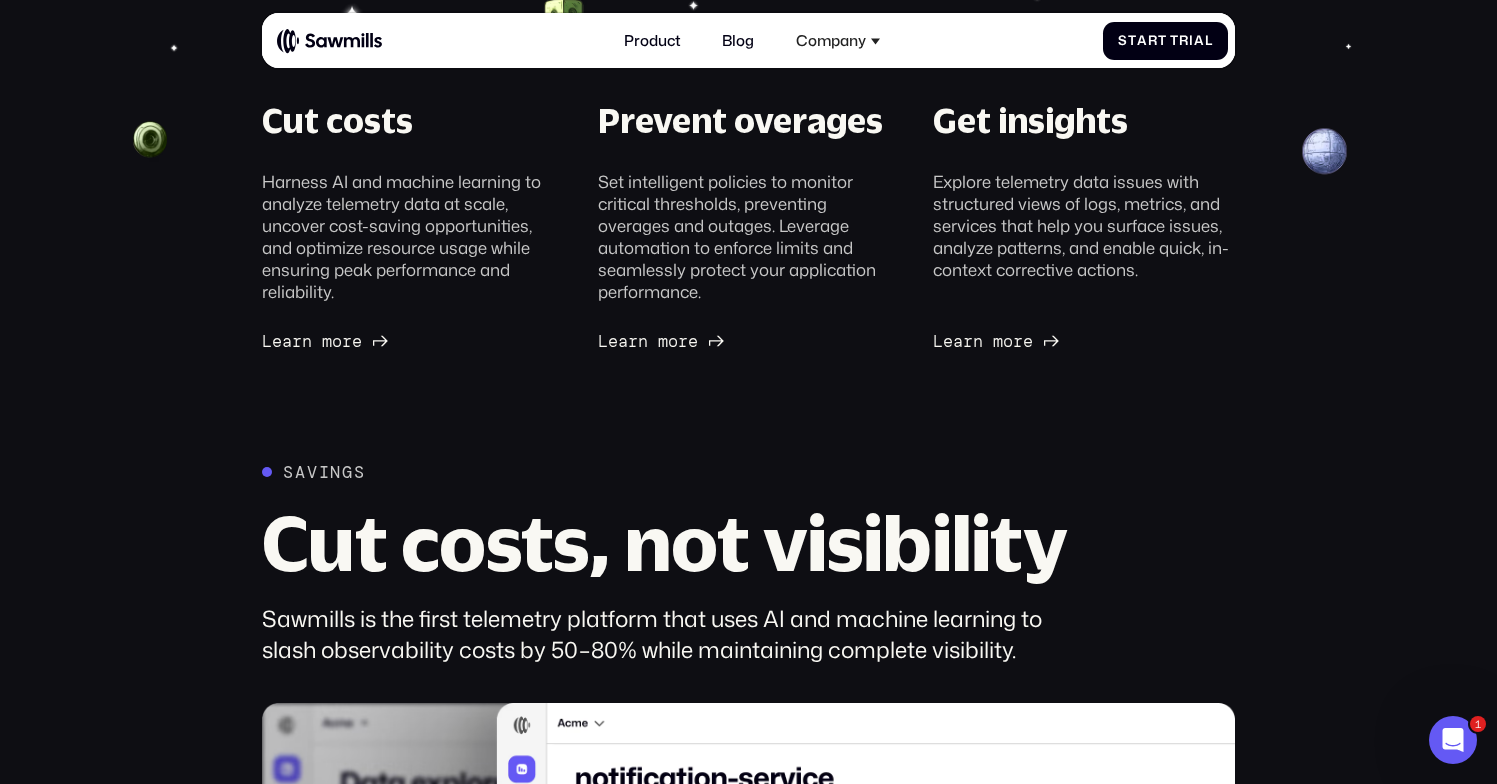 scroll, scrollTop: 256, scrollLeft: 0, axis: vertical 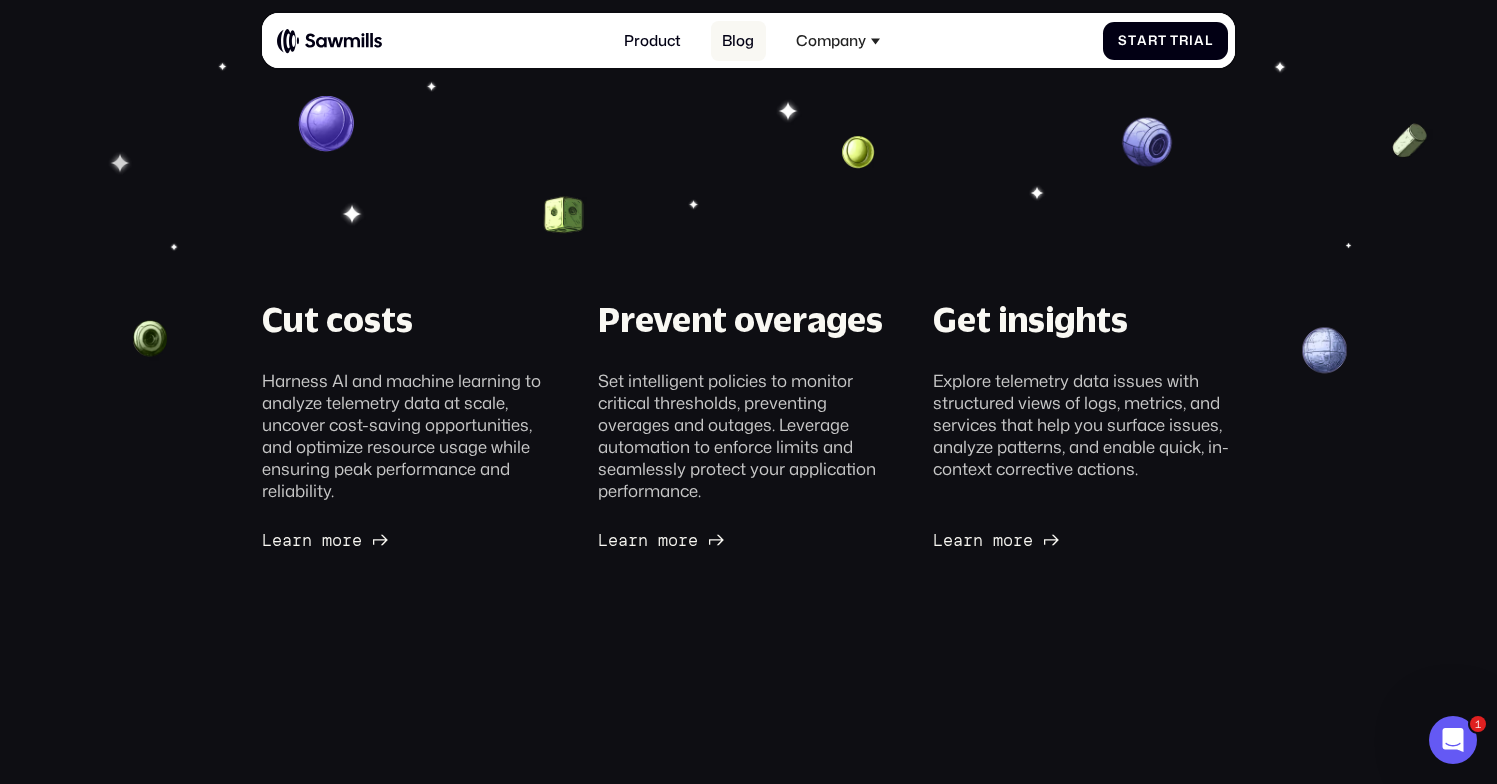 click on "Blog" at bounding box center (738, 41) 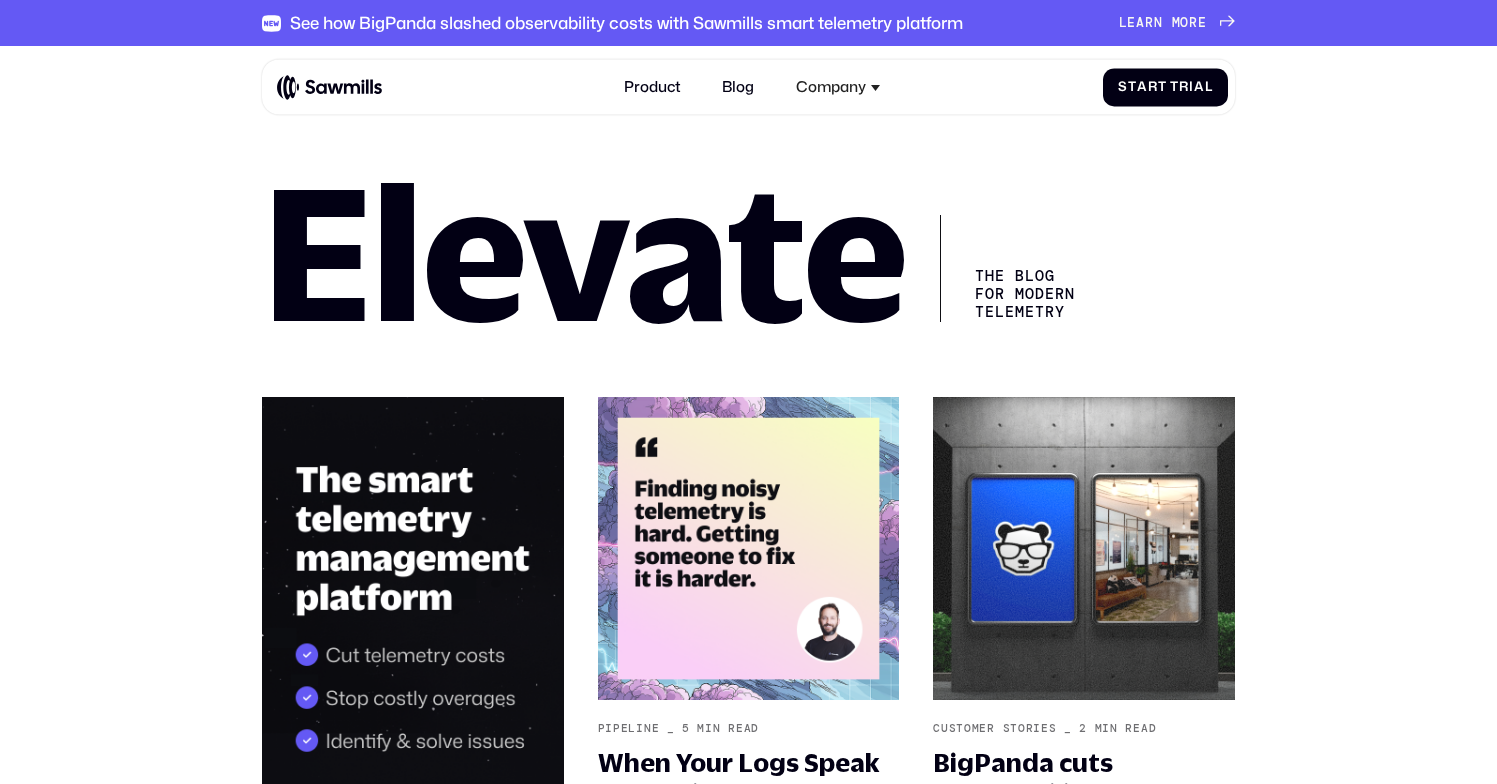 scroll, scrollTop: 0, scrollLeft: 0, axis: both 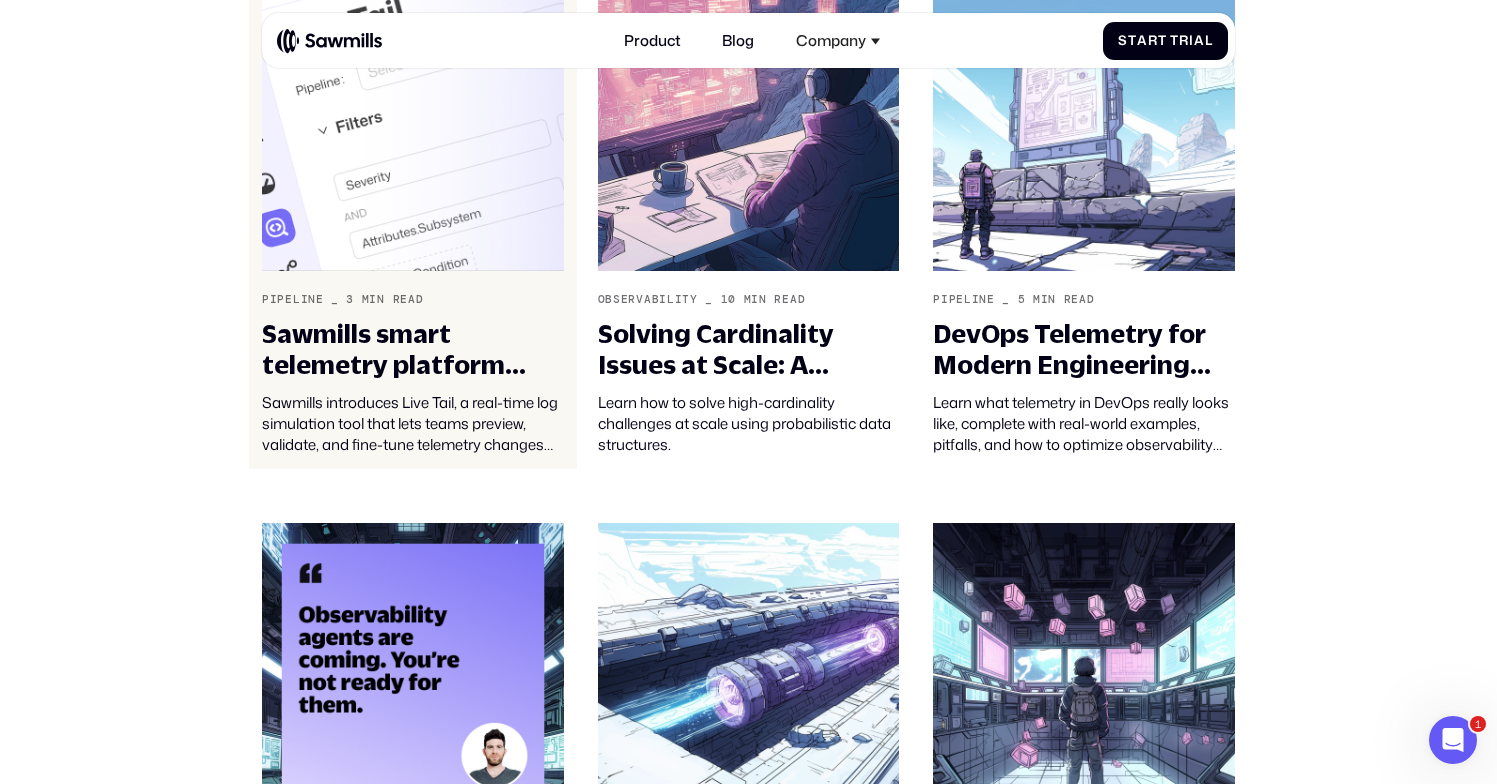 click on "Sawmills smart telemetry platform adds Live Tail to help visualize telemetry changes" at bounding box center [413, 349] 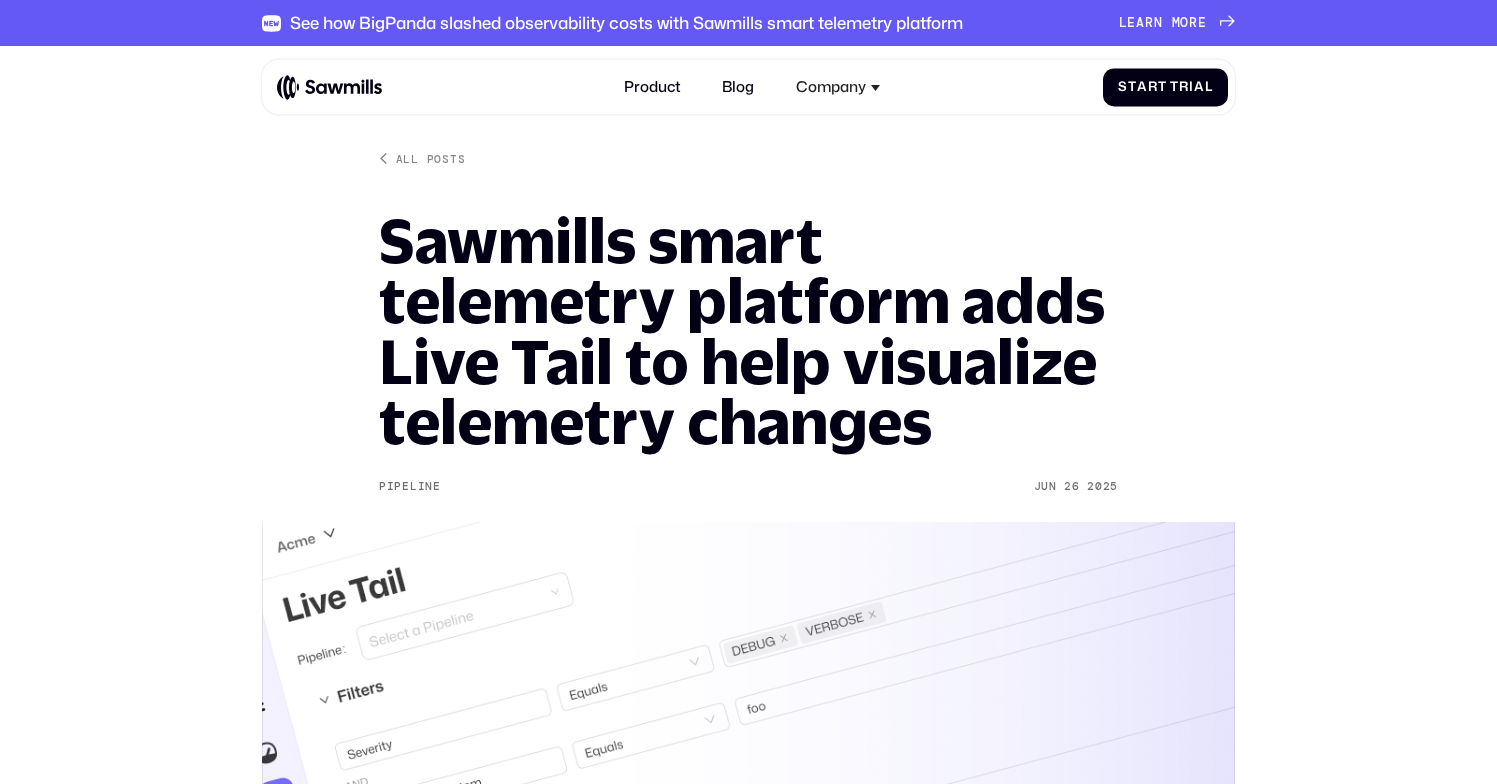 scroll, scrollTop: 0, scrollLeft: 0, axis: both 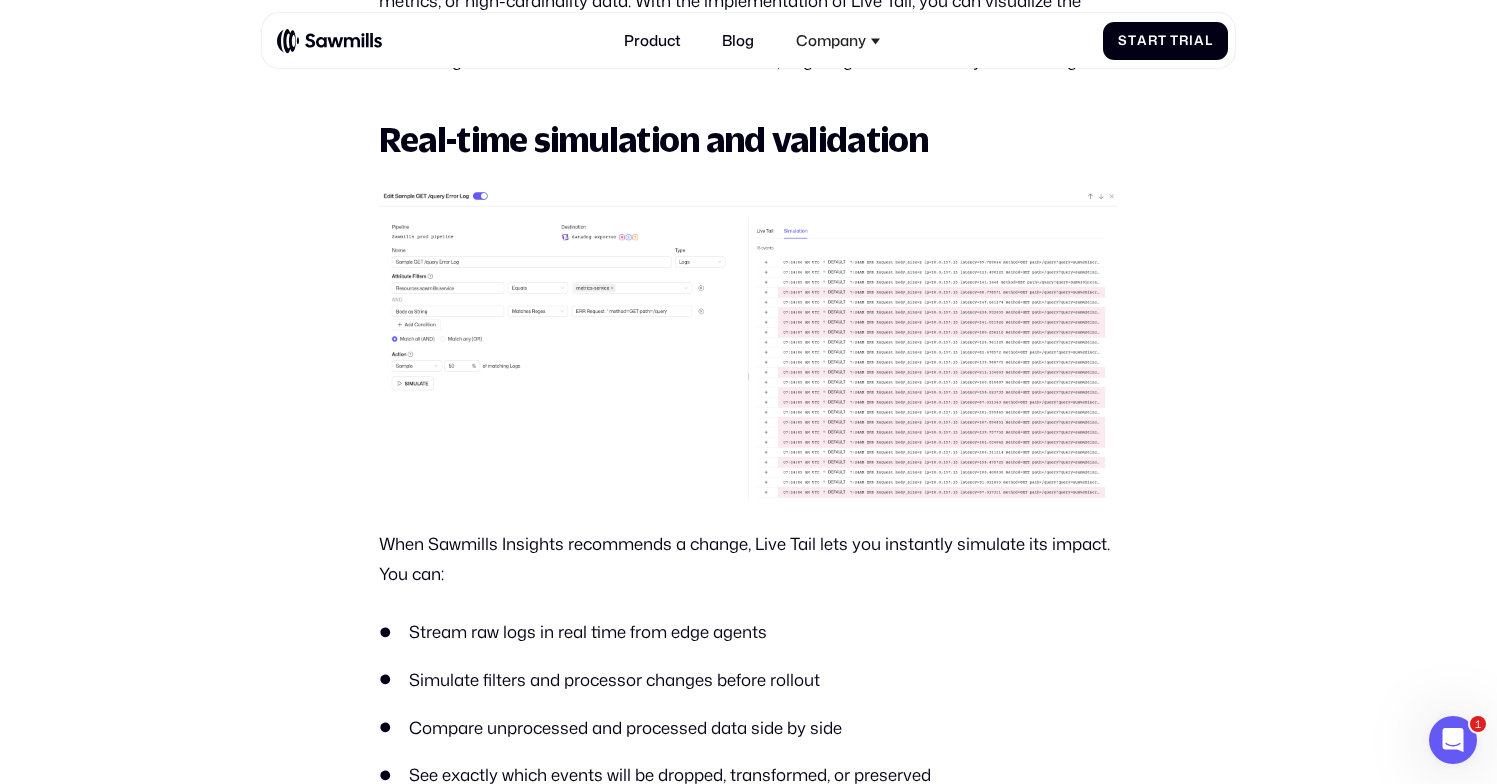 click at bounding box center (748, 344) 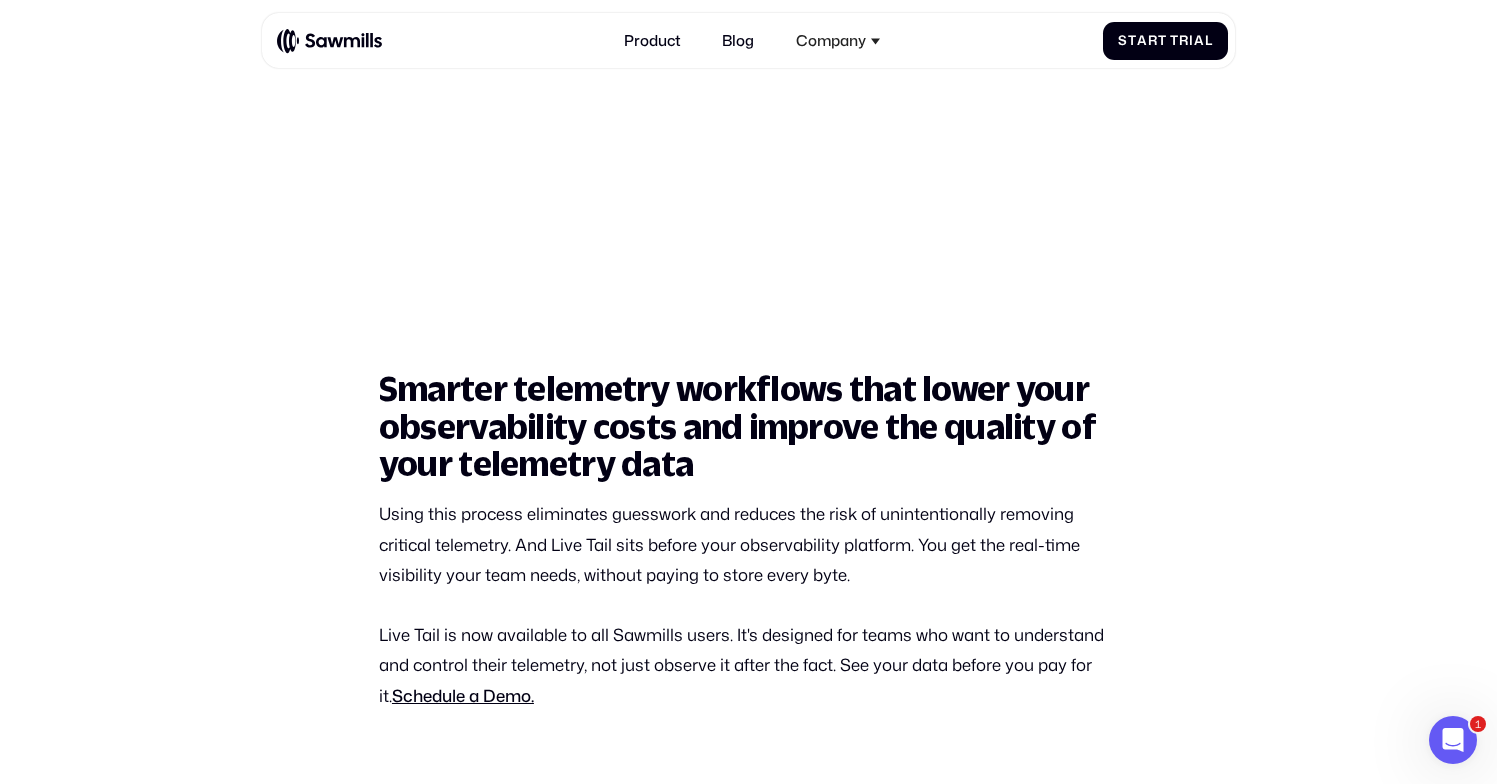 scroll, scrollTop: 3965, scrollLeft: 0, axis: vertical 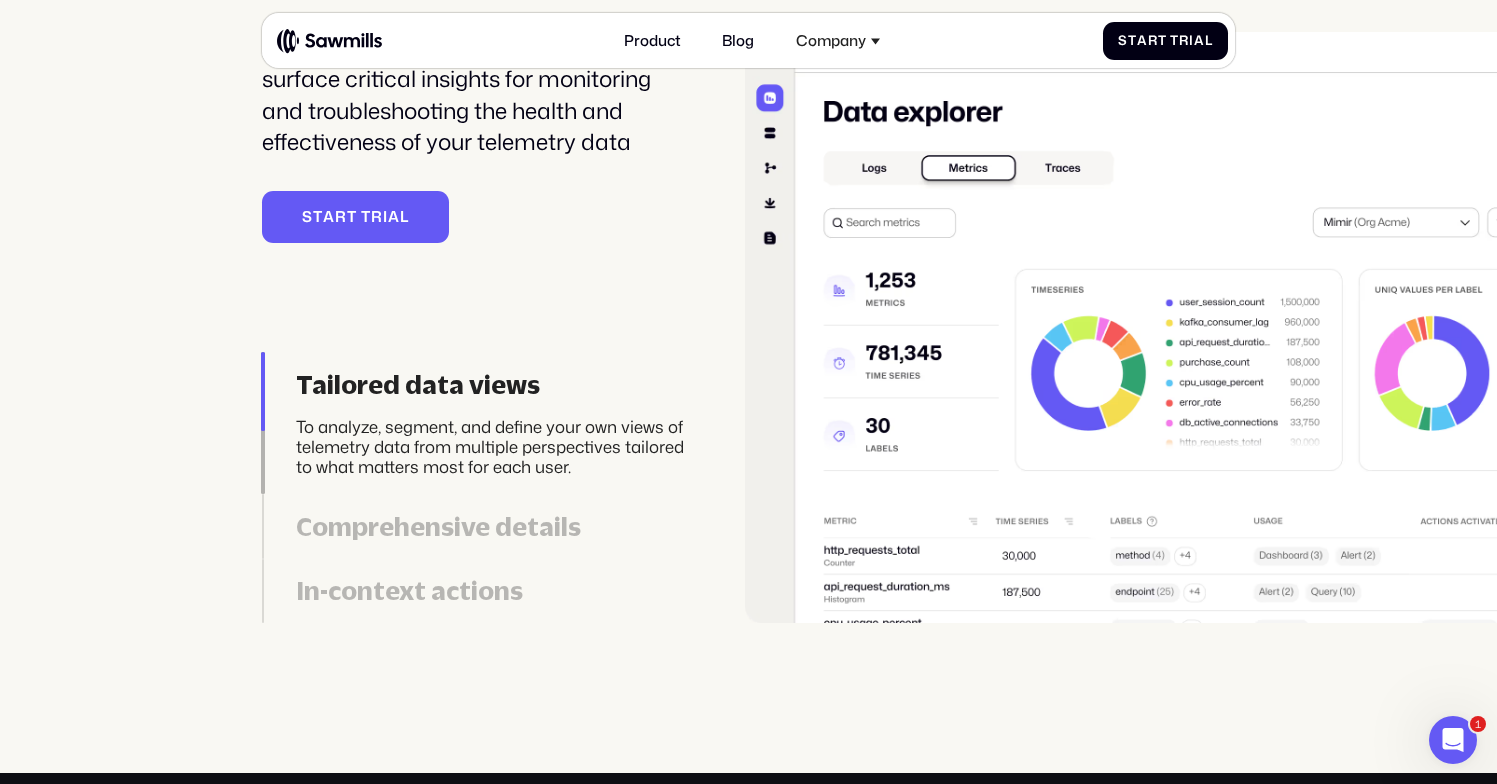 click on "Comprehensive details" at bounding box center (494, 526) 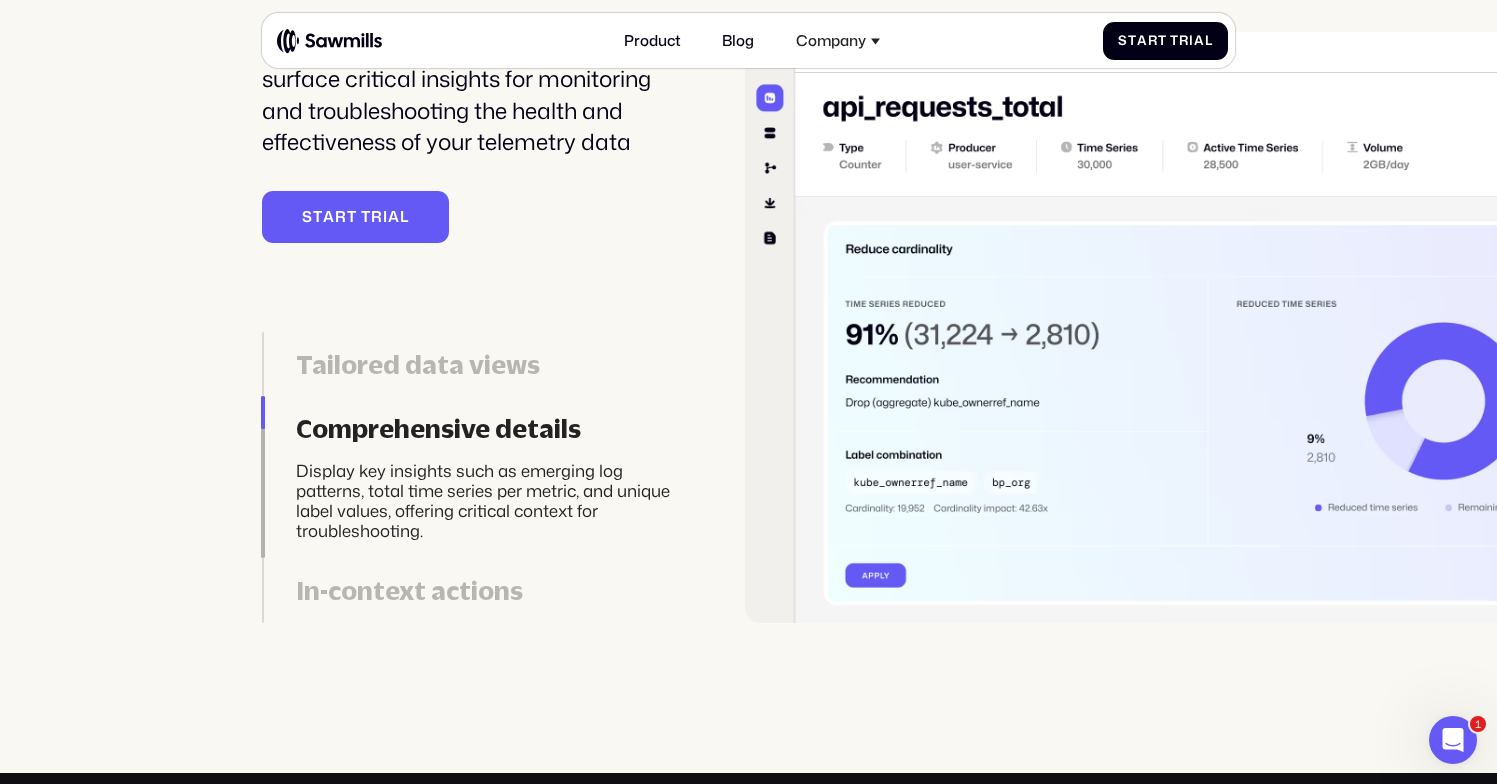 click on "In-context actions" at bounding box center (494, 590) 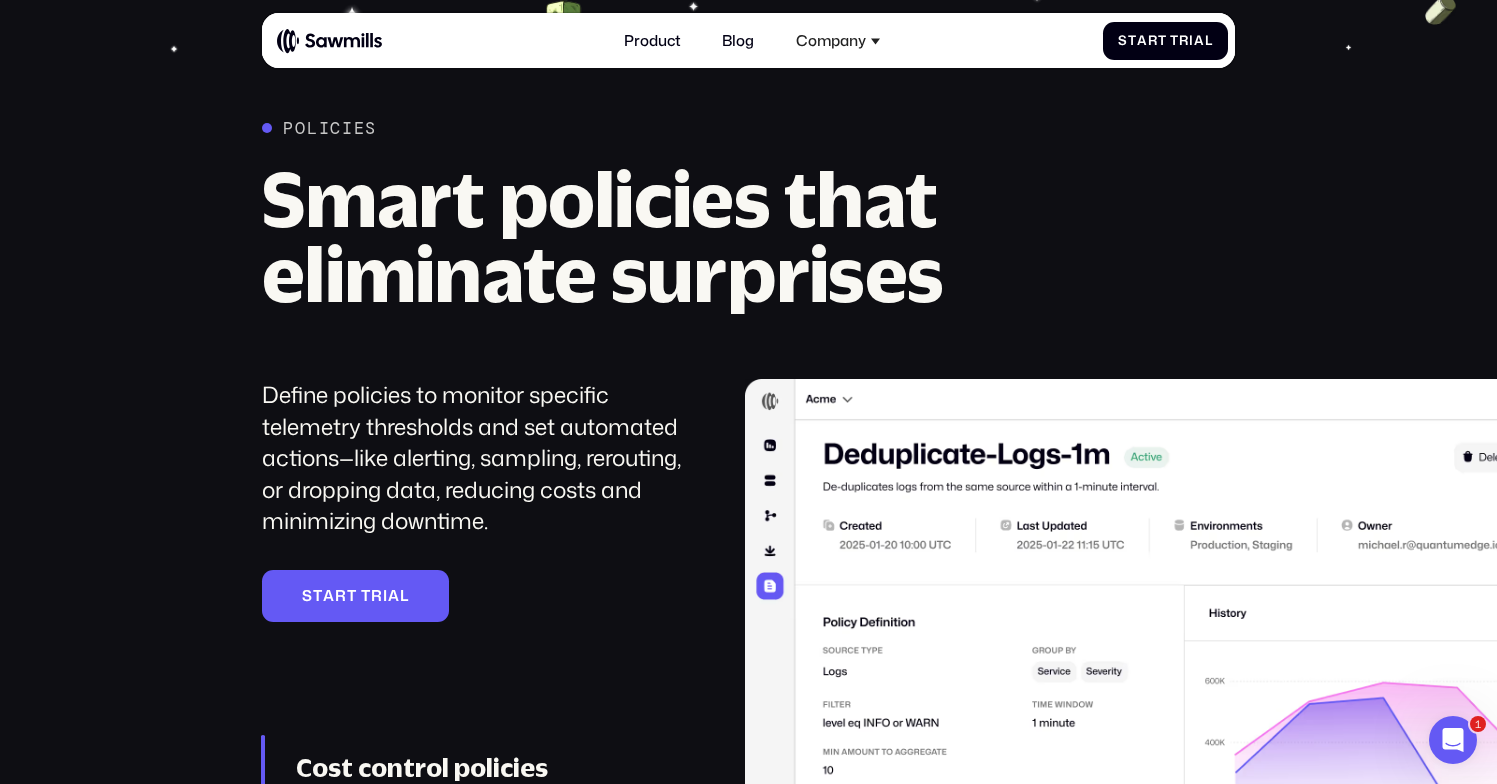 scroll, scrollTop: 2491, scrollLeft: 0, axis: vertical 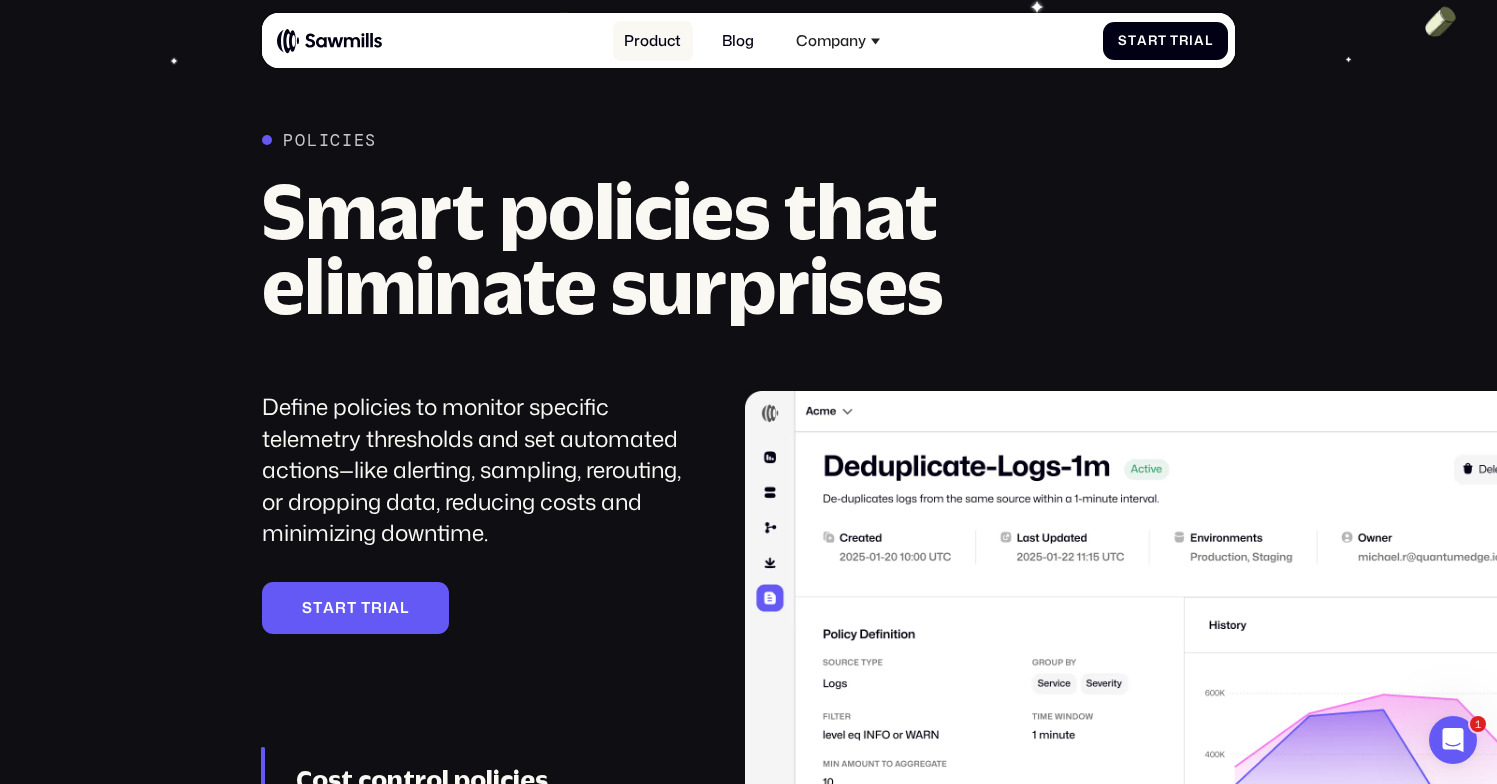 click on "Product" at bounding box center (652, 41) 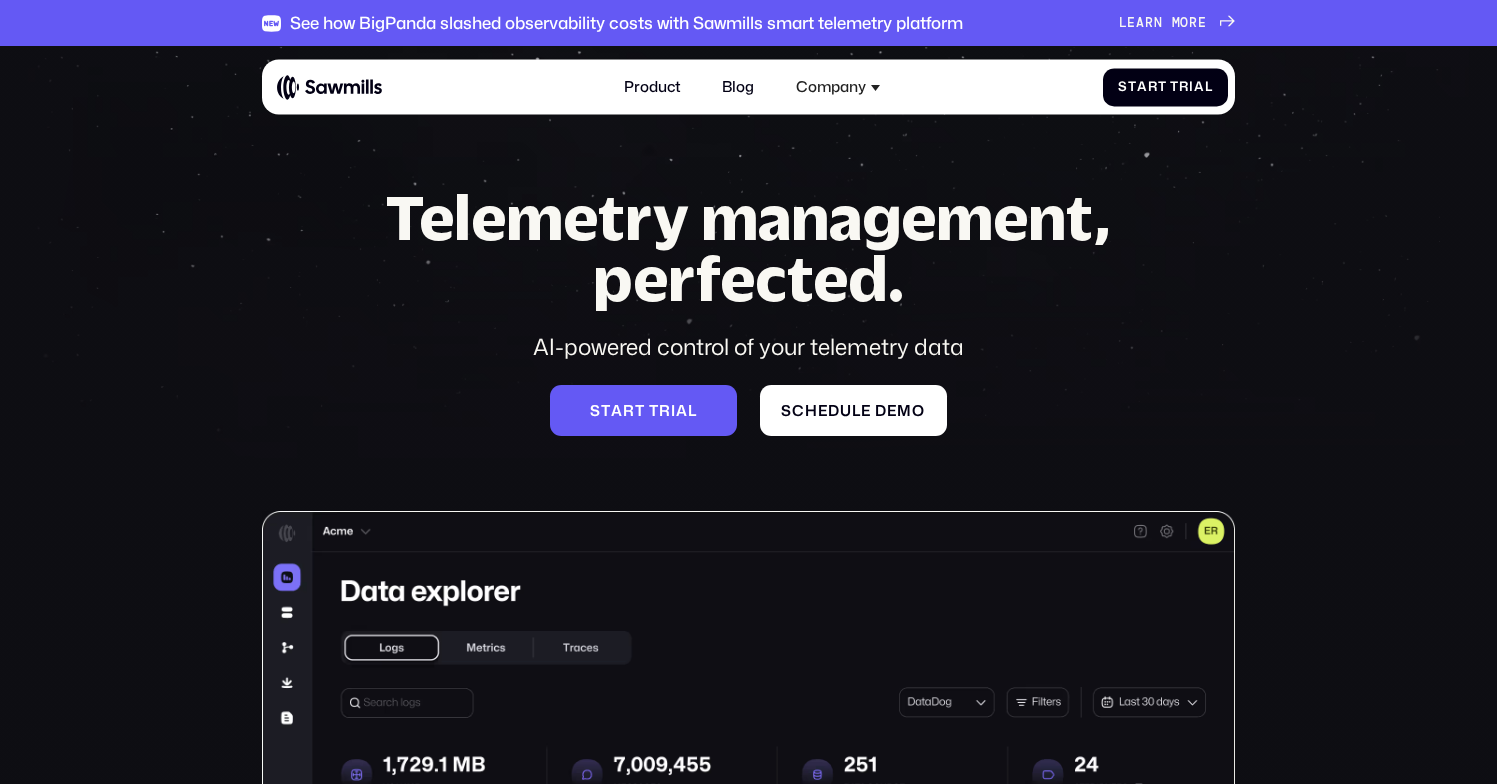 scroll, scrollTop: 0, scrollLeft: 0, axis: both 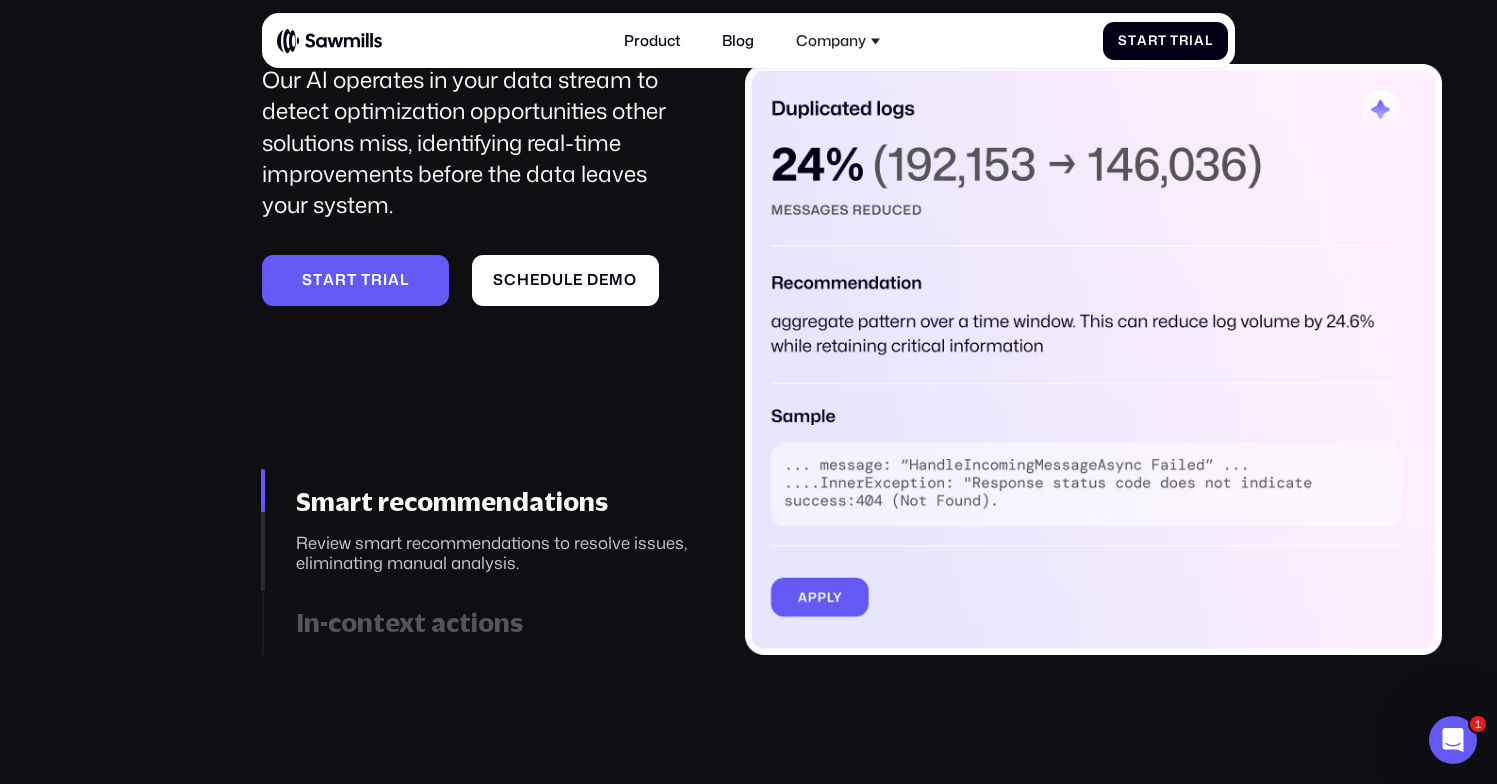 click on "Smart recommendations" at bounding box center (494, 501) 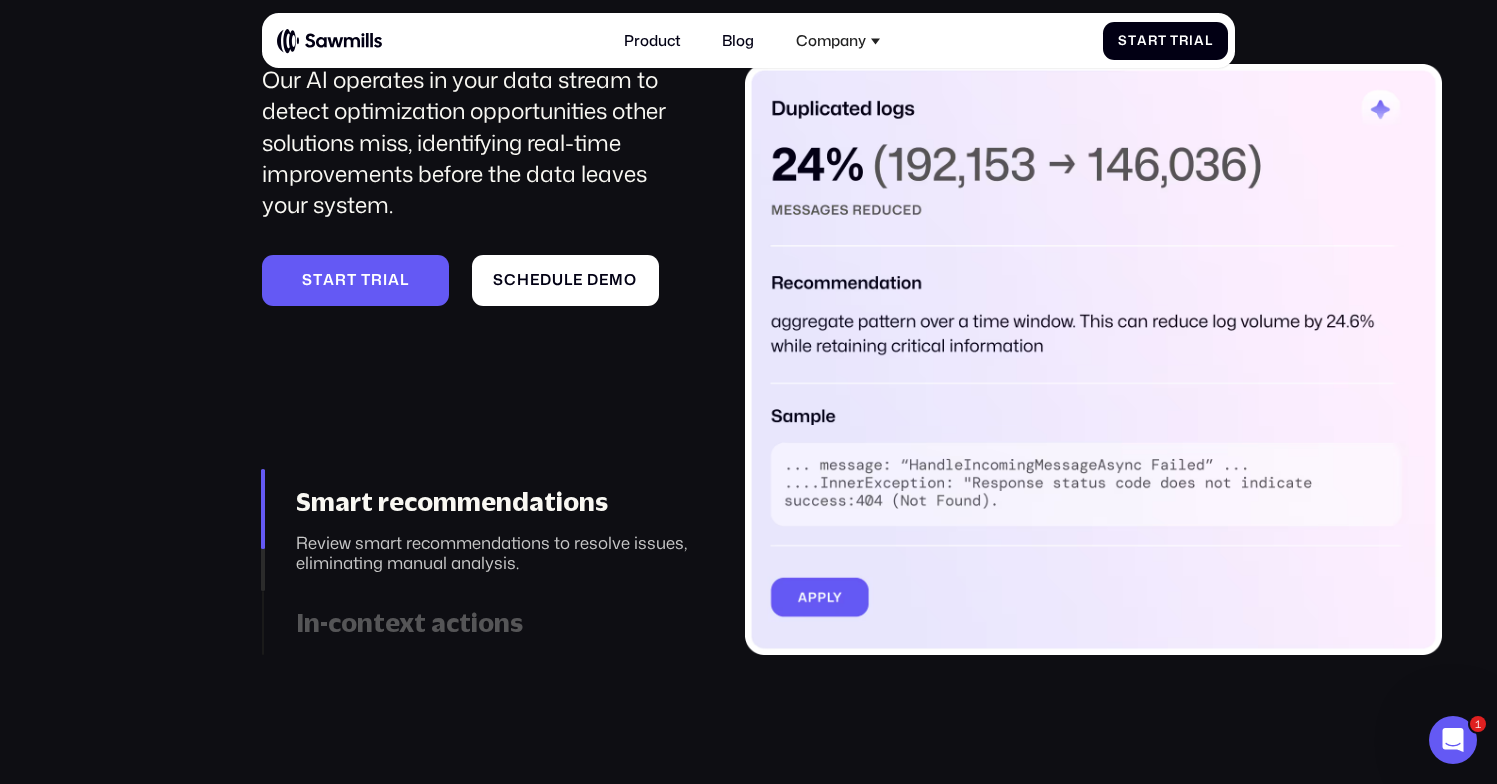 click on "In-context actions" at bounding box center [494, 622] 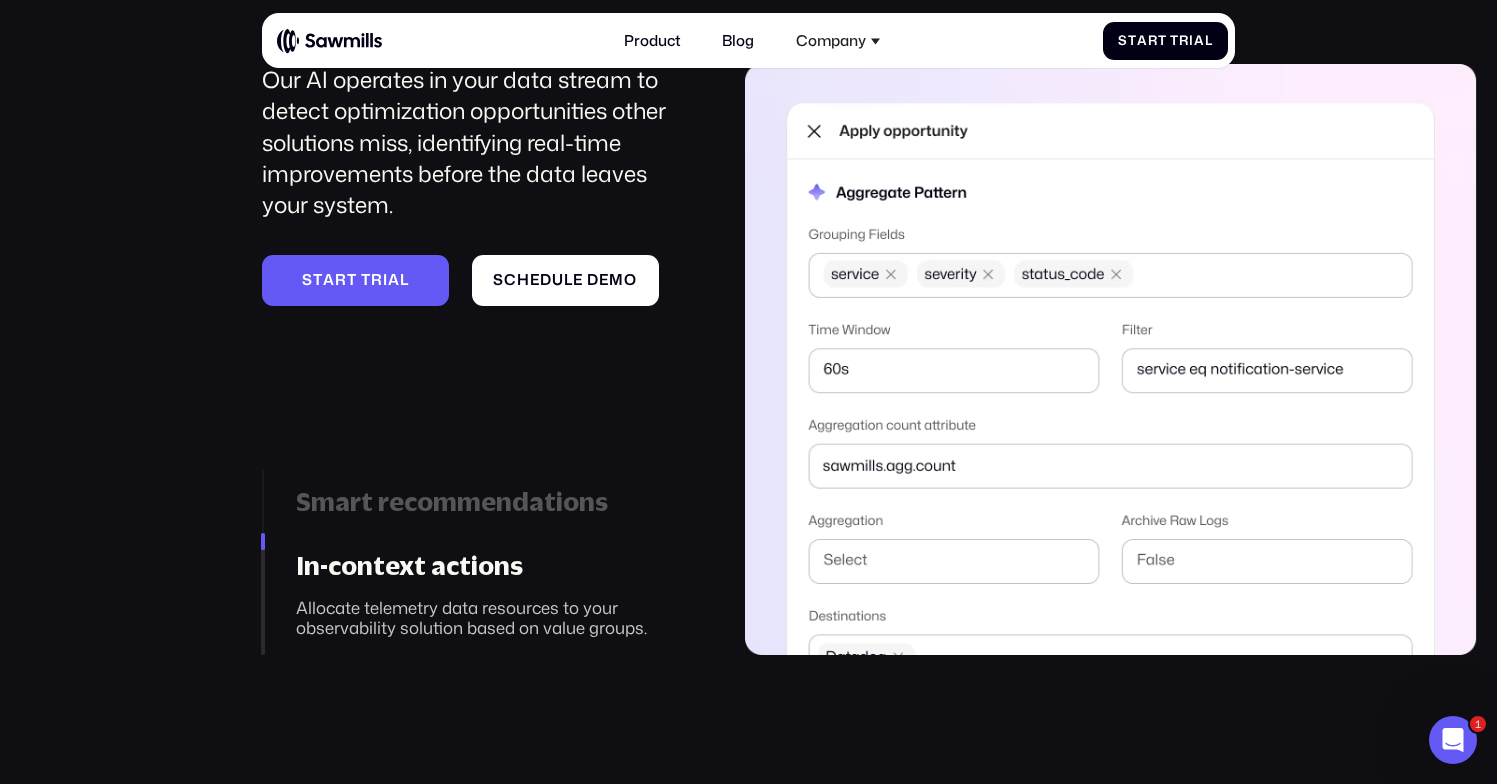 scroll, scrollTop: 2334, scrollLeft: 0, axis: vertical 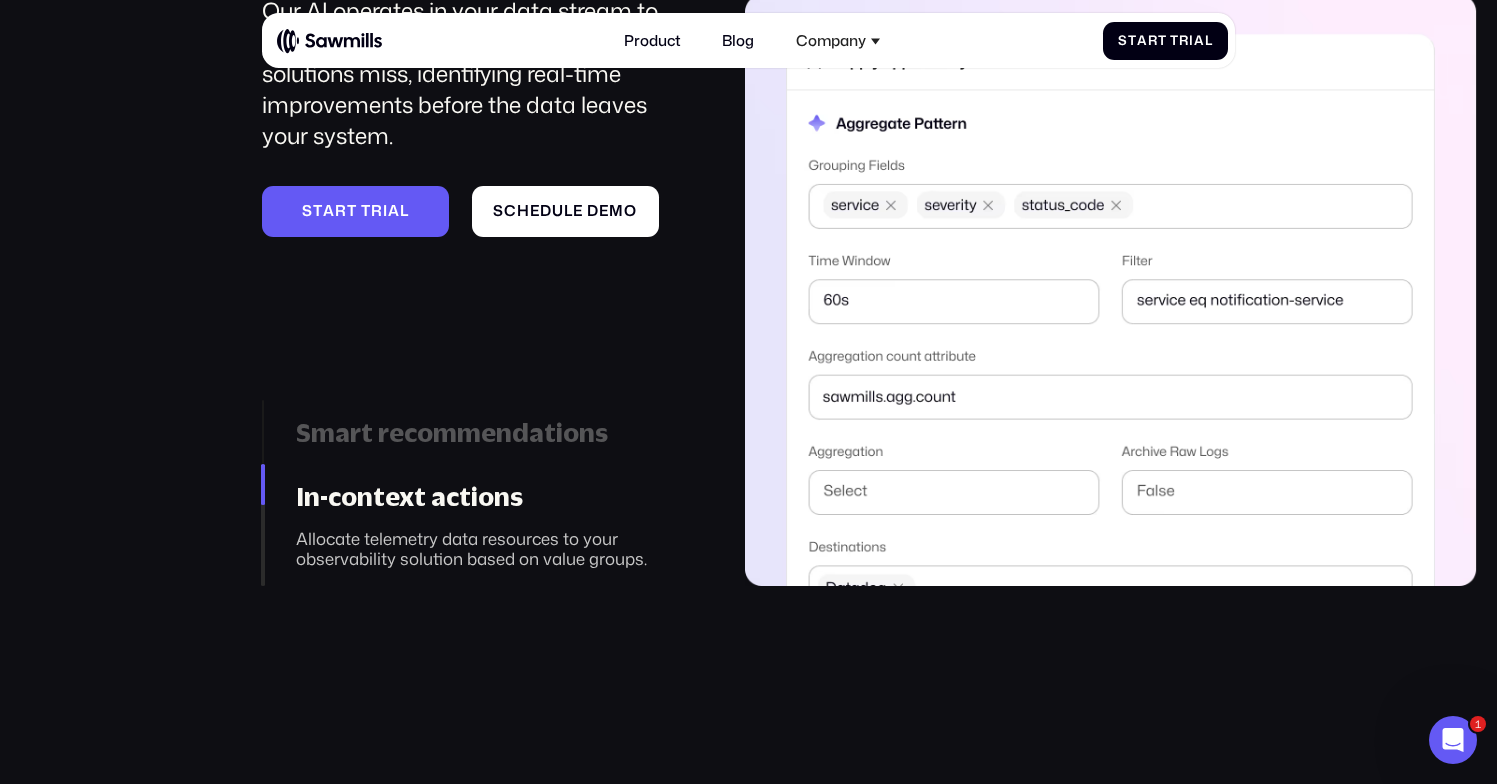 click on "Allocate telemetry data resources to your observability solution based on value groups." at bounding box center (494, 549) 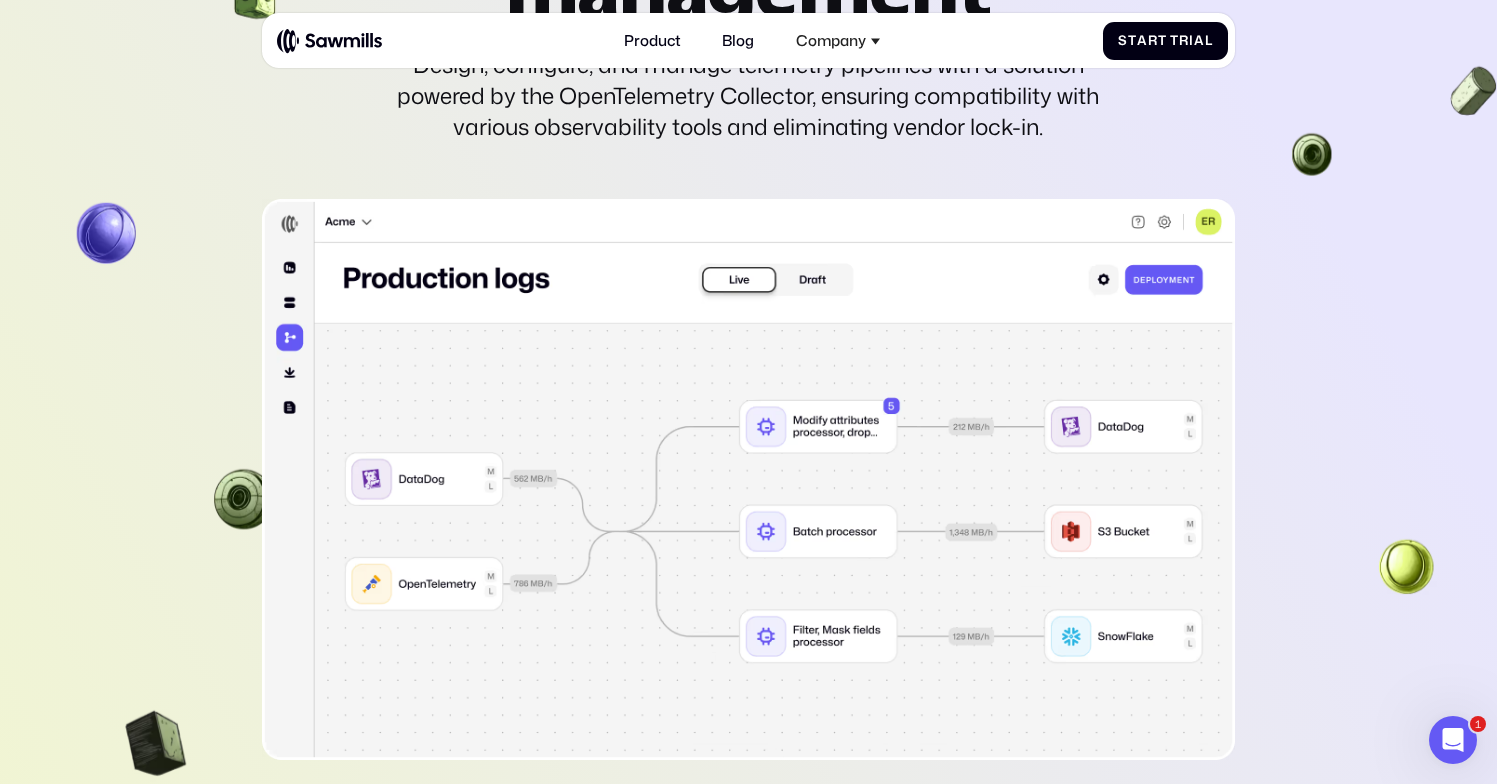 scroll, scrollTop: 4581, scrollLeft: 0, axis: vertical 